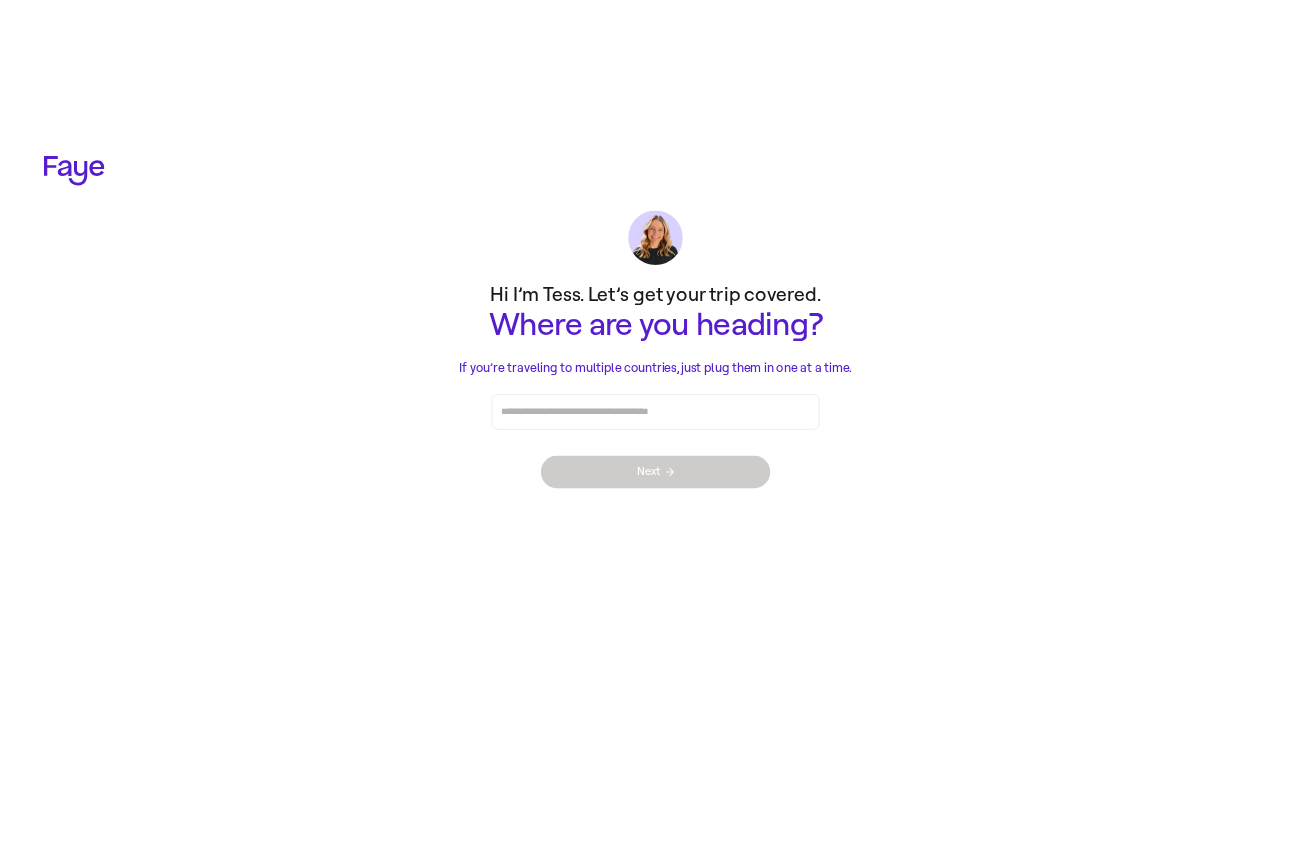 scroll, scrollTop: 0, scrollLeft: 0, axis: both 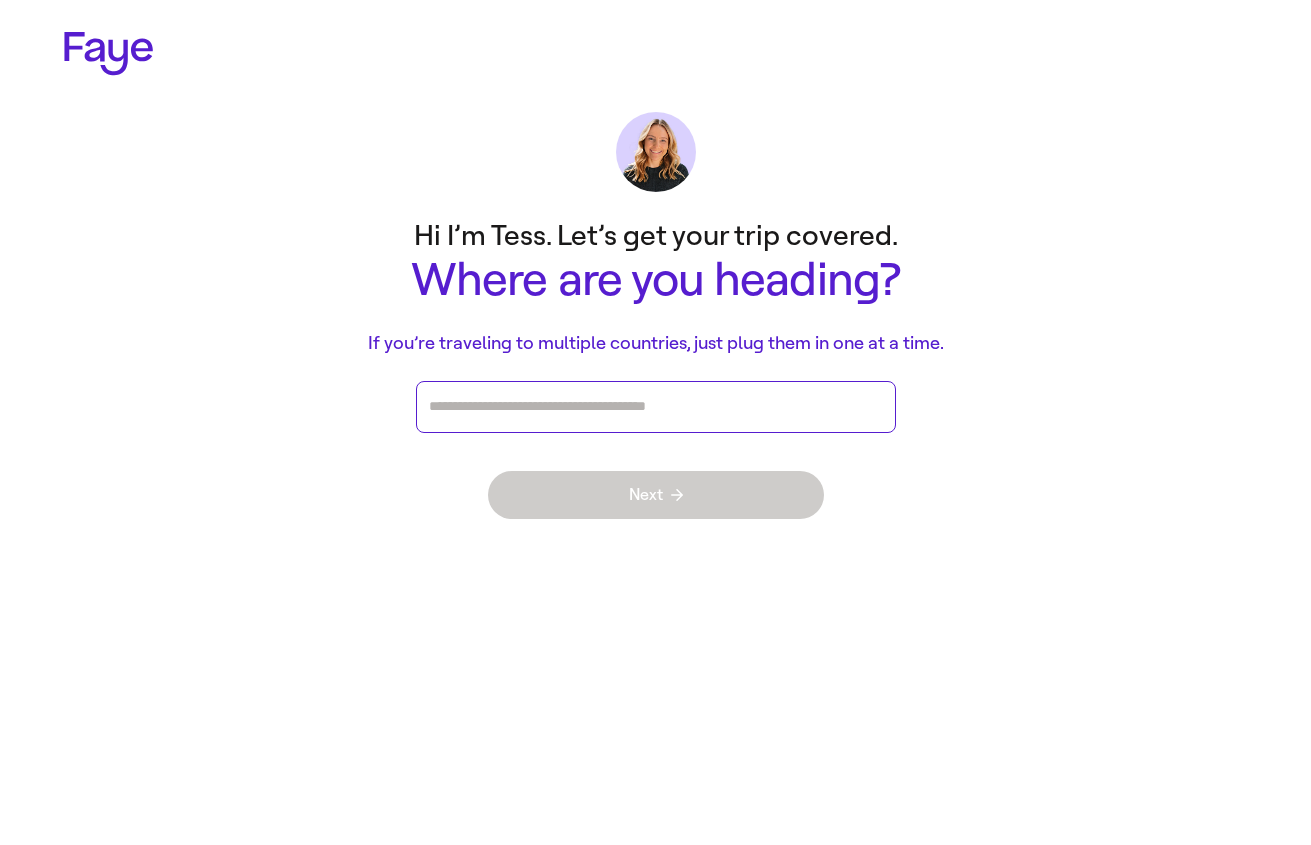 click at bounding box center [656, 407] 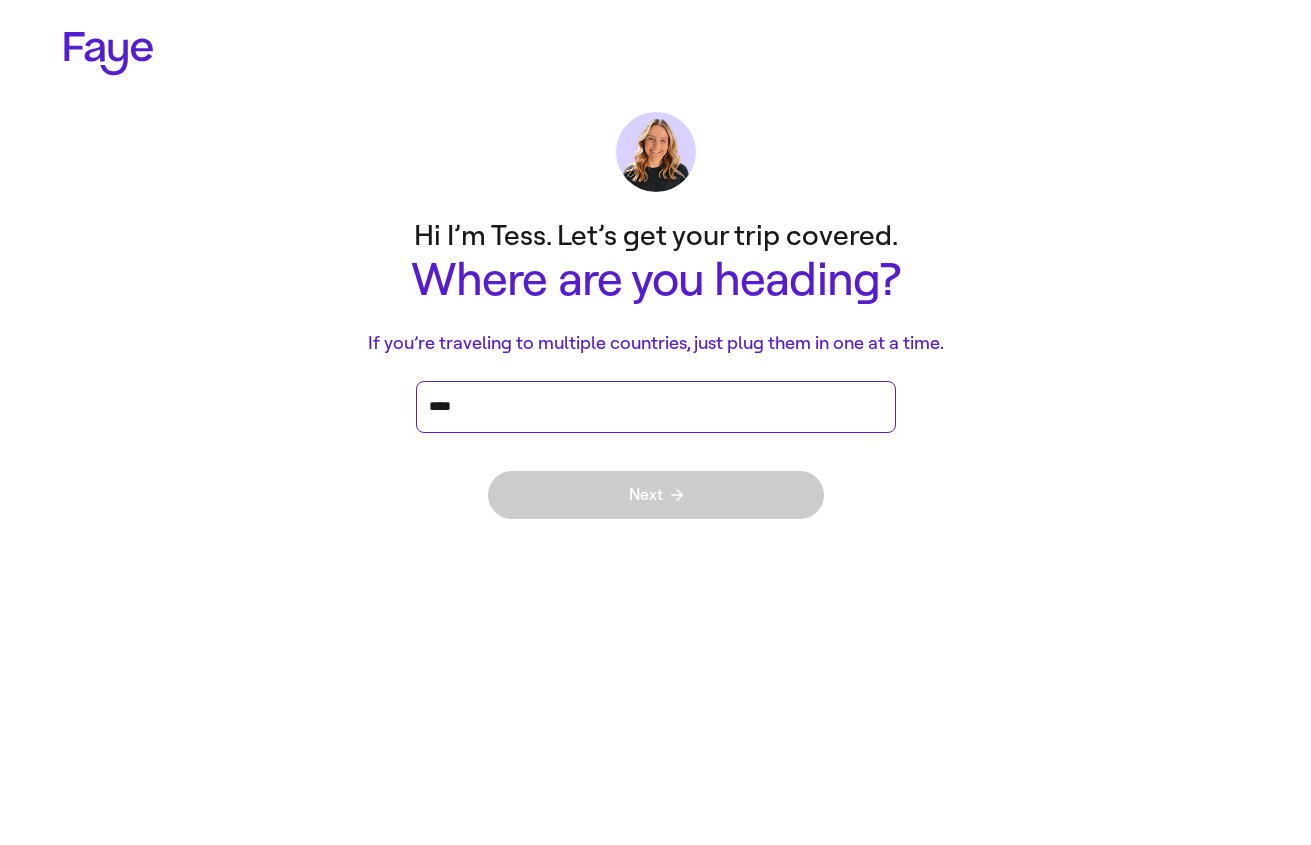 type on "*****" 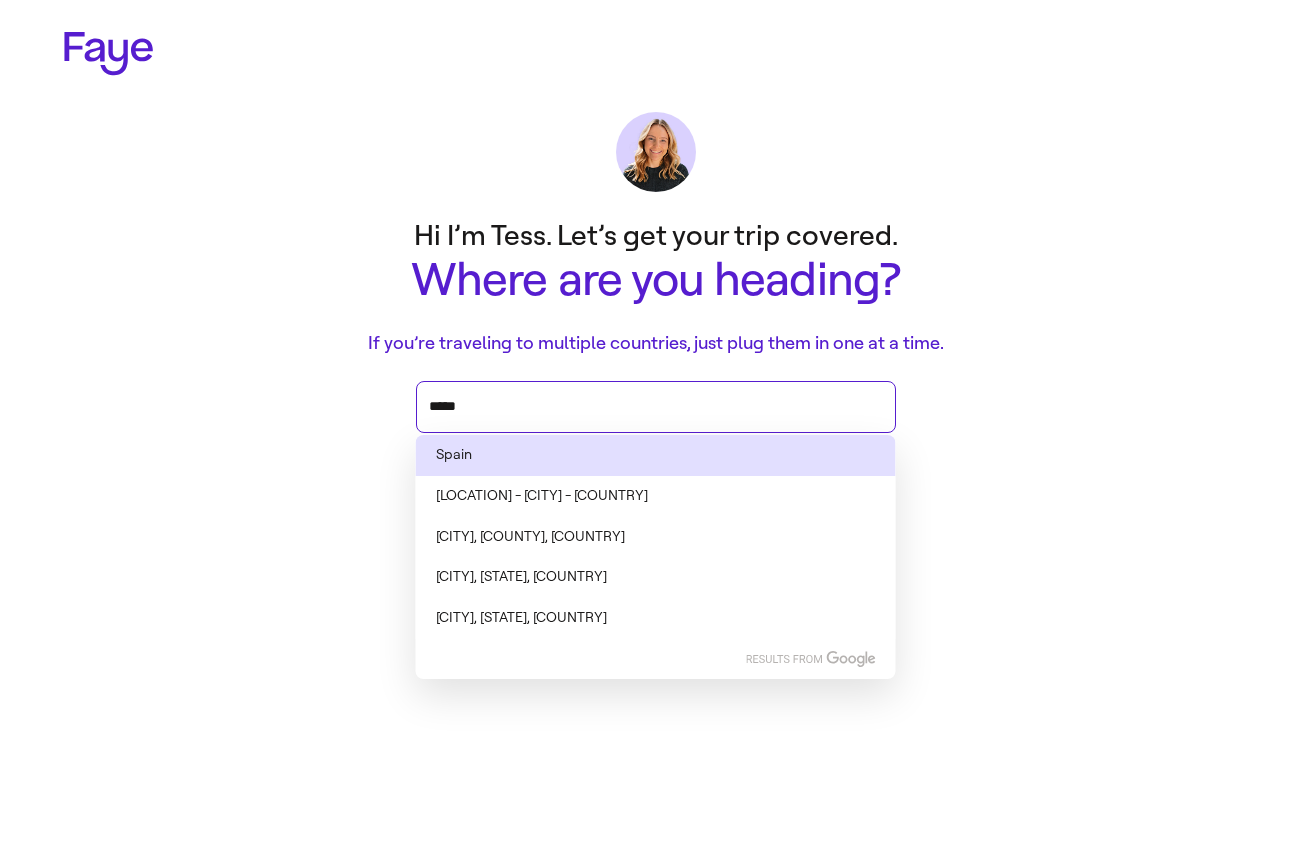 type 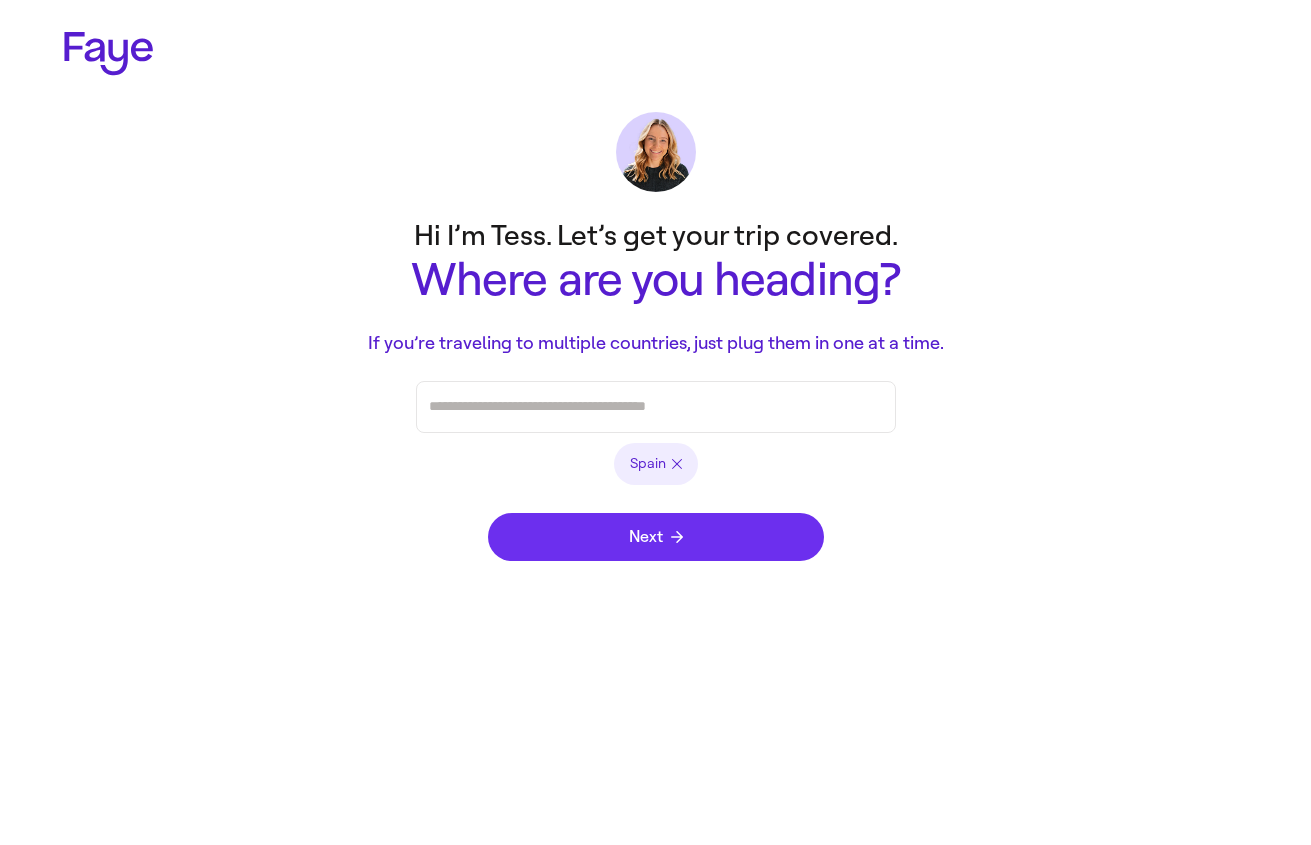 click on "Next" at bounding box center (656, 537) 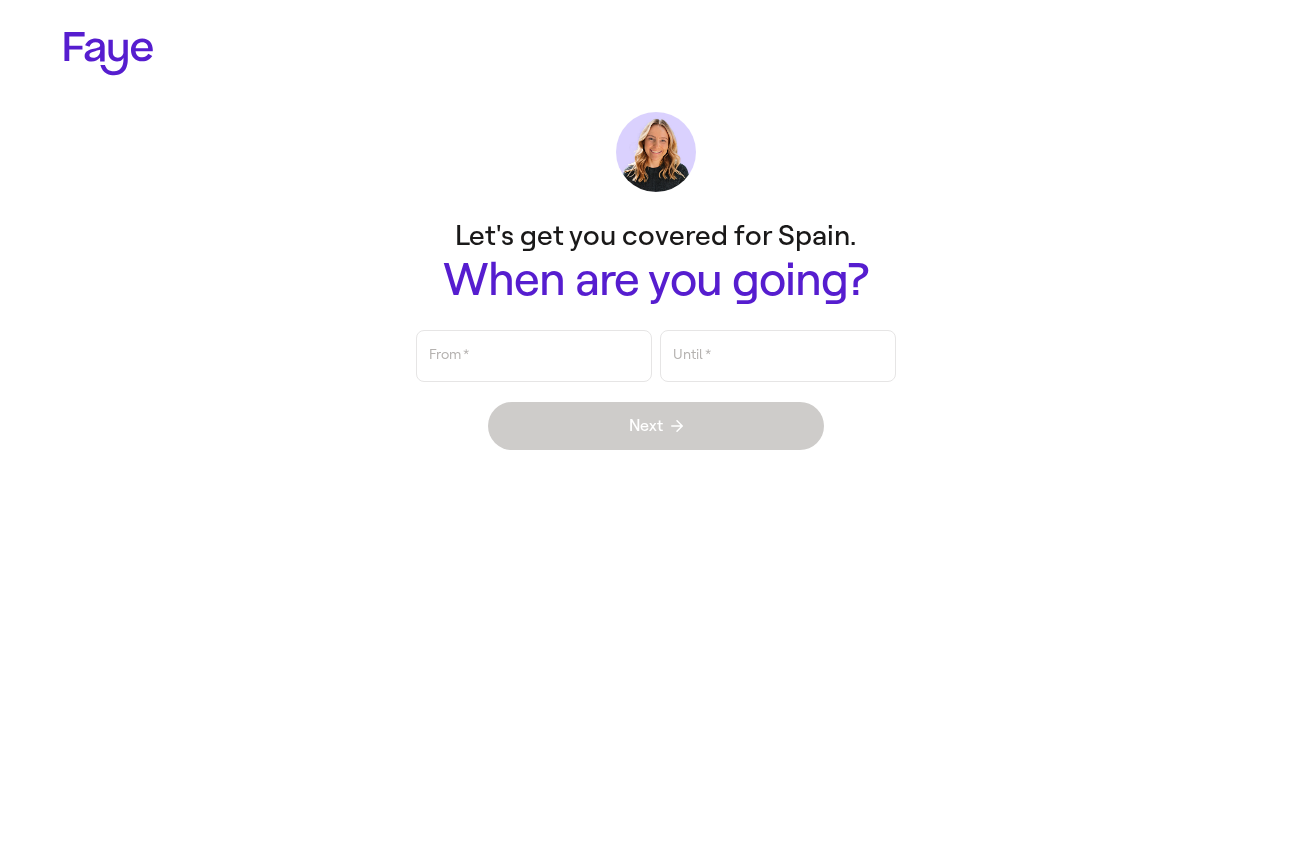 click on "Next" at bounding box center [656, 426] 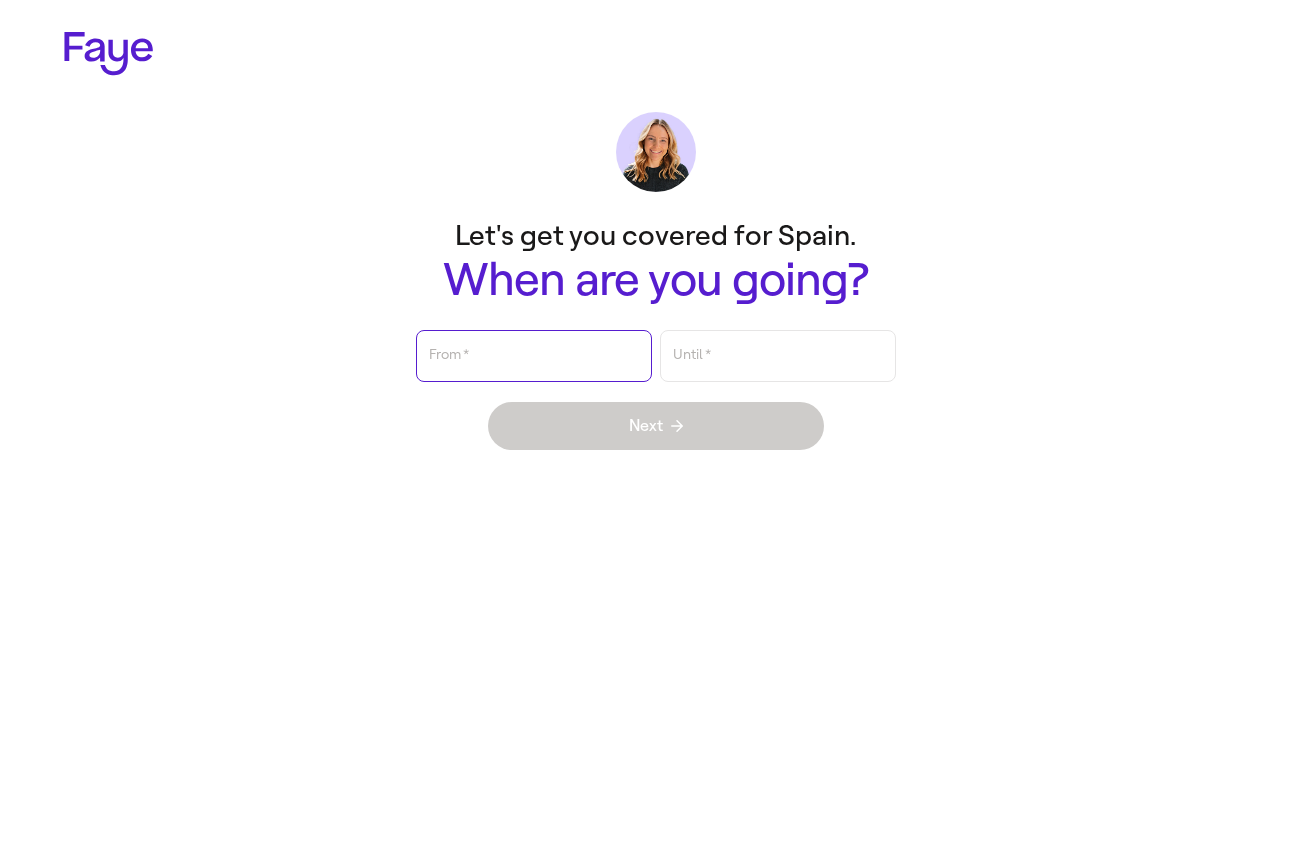 click on "From   *" at bounding box center (534, 356) 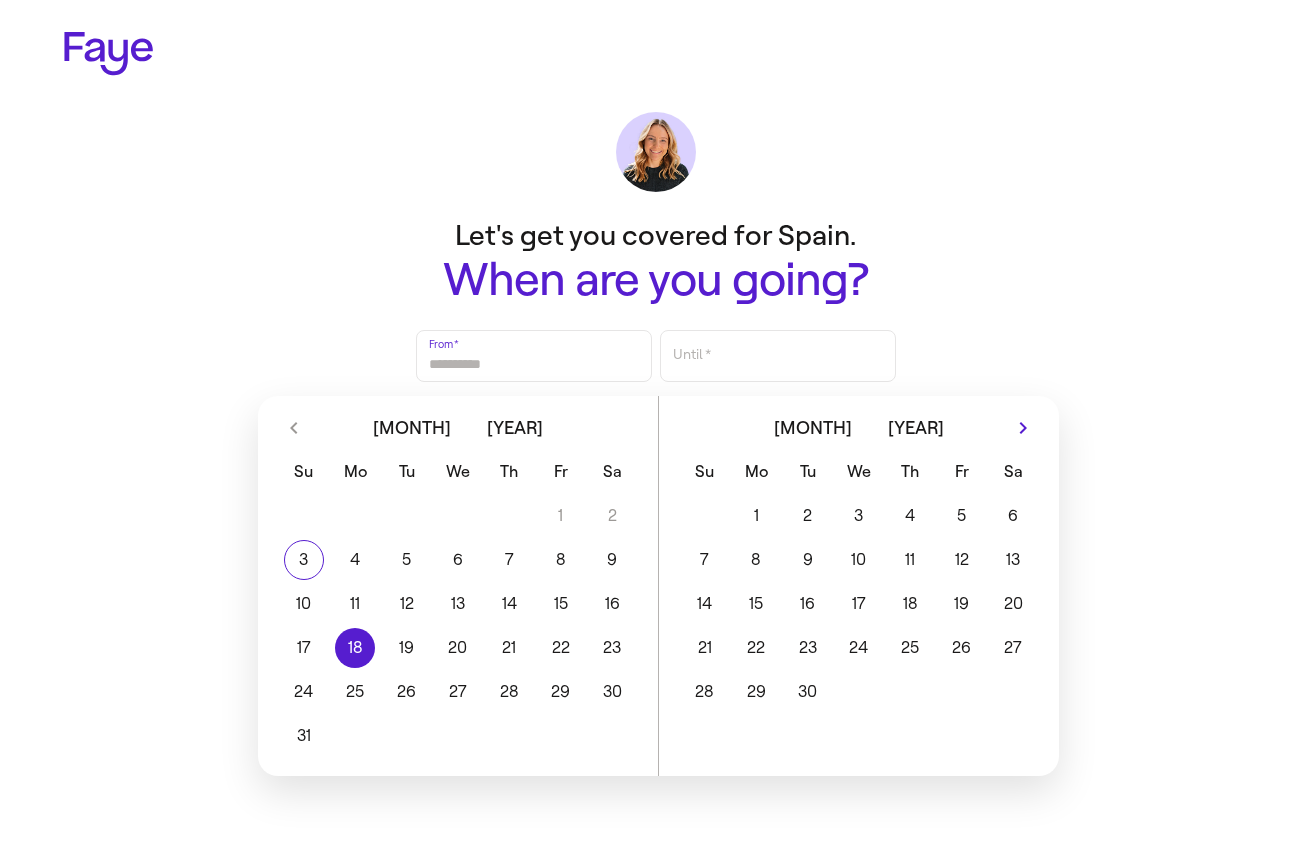 click on "18" at bounding box center (354, 648) 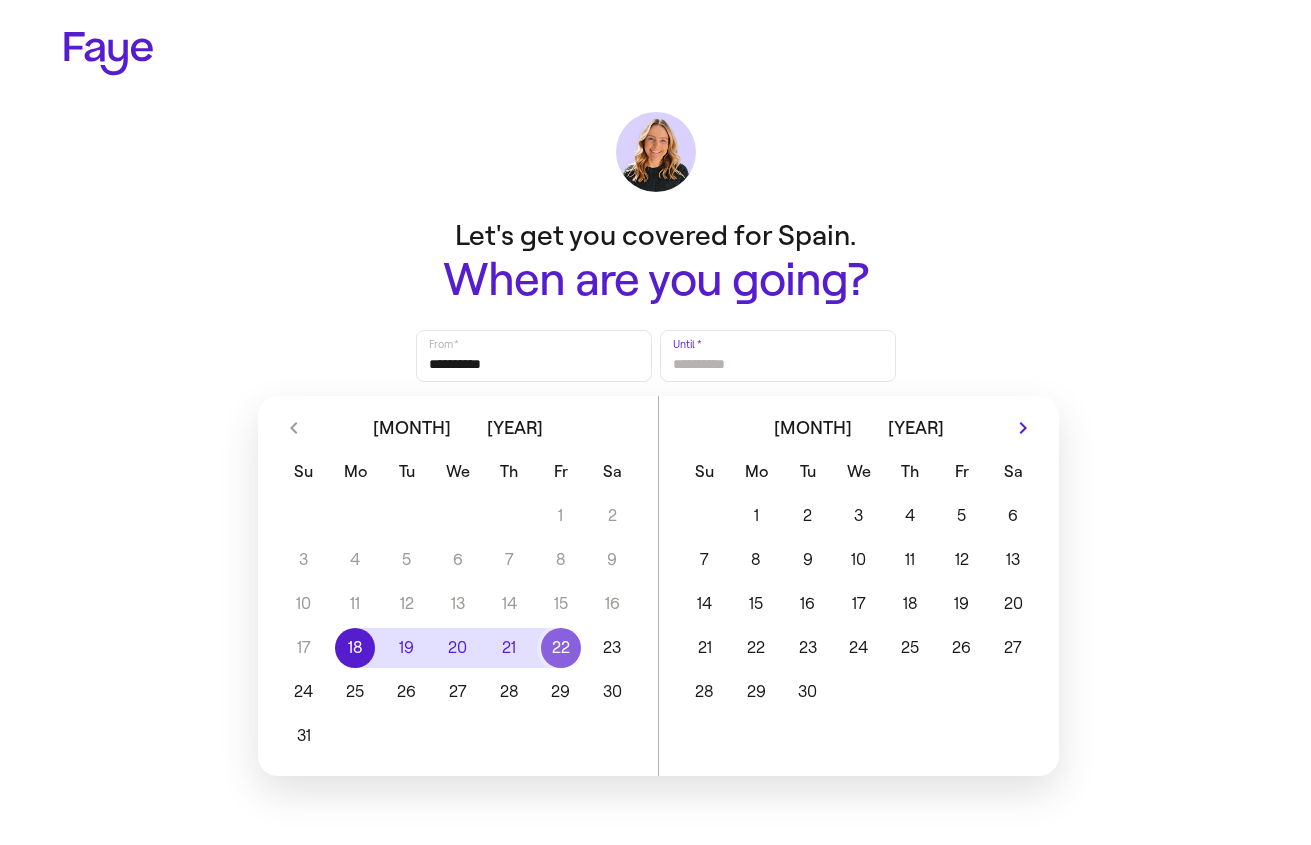 click on "22" at bounding box center [560, 648] 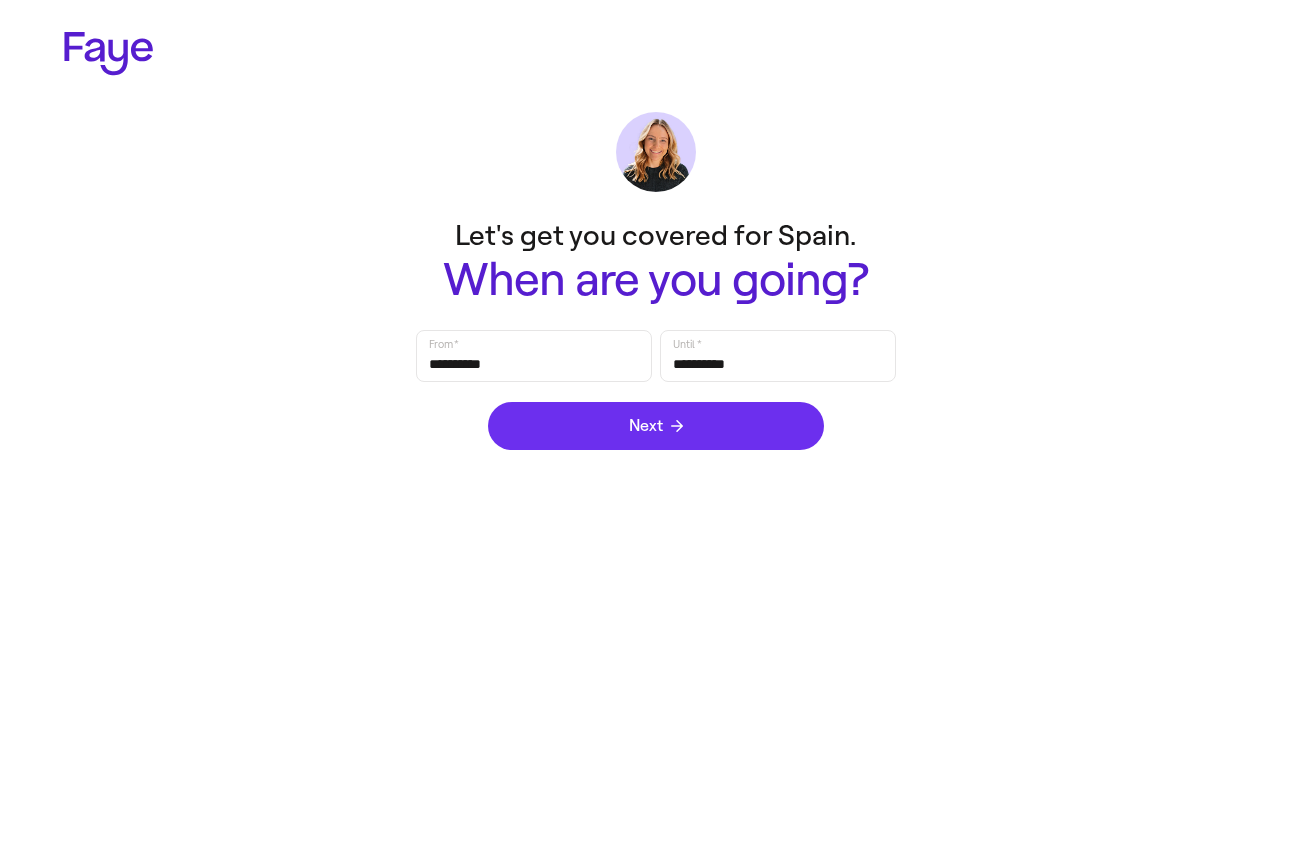click on "Next" at bounding box center (656, 426) 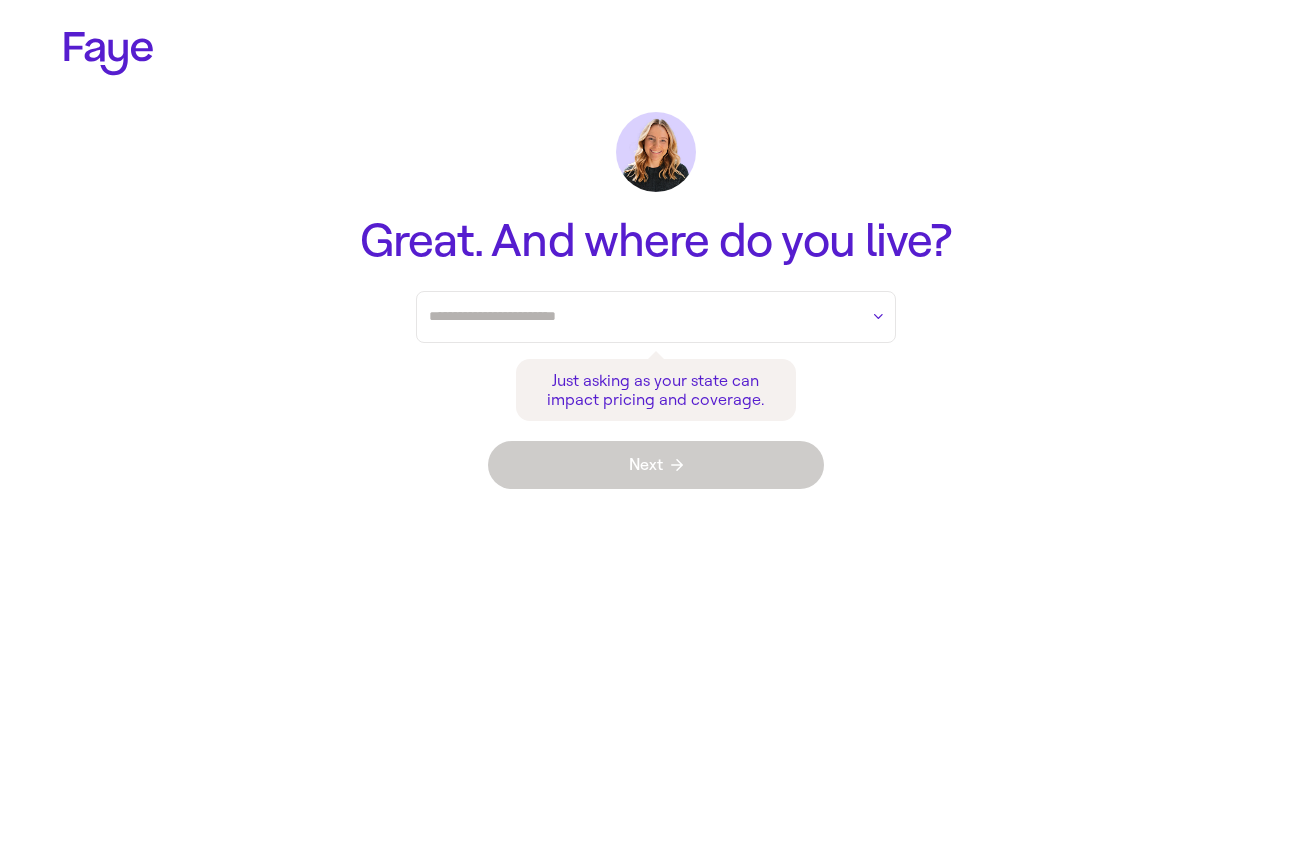 click at bounding box center [656, 317] 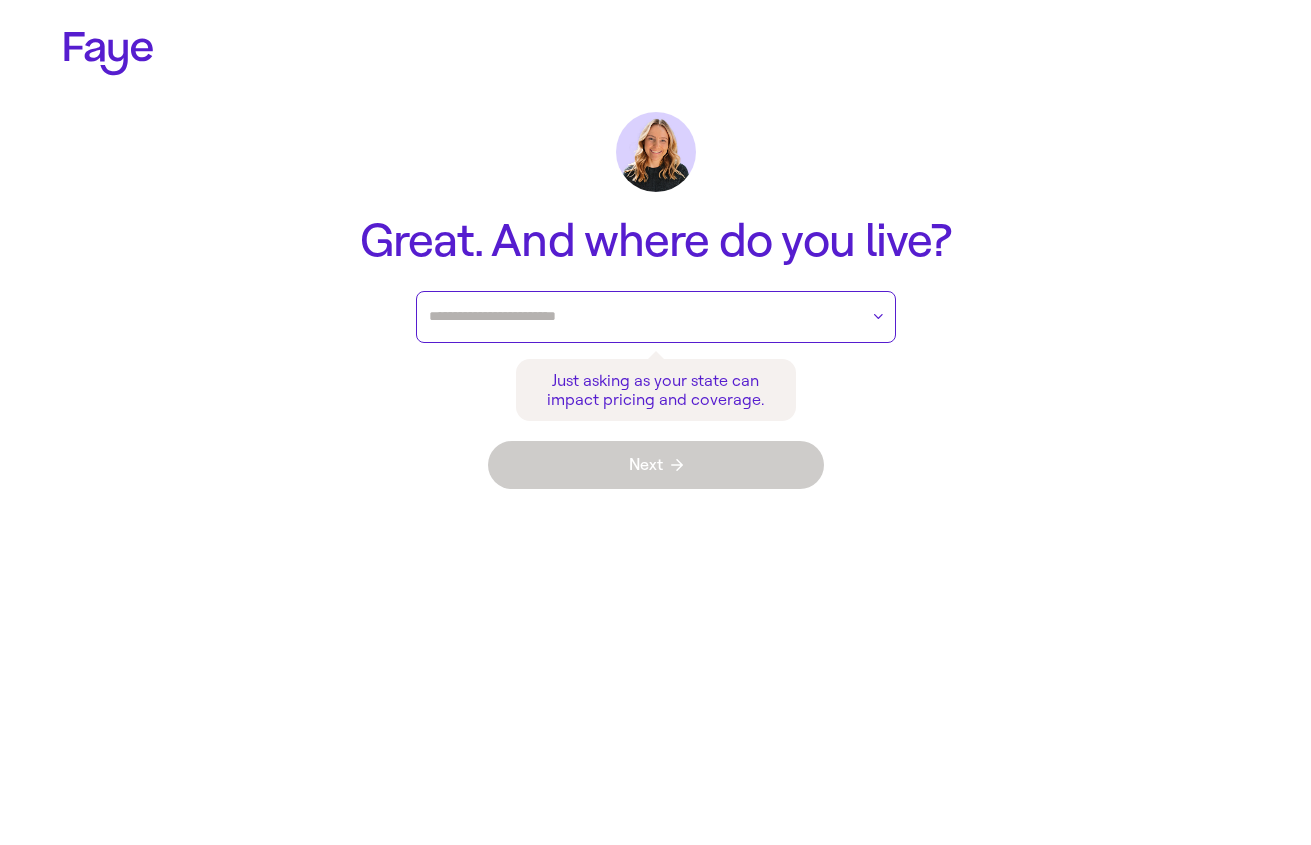 click at bounding box center [878, 316] 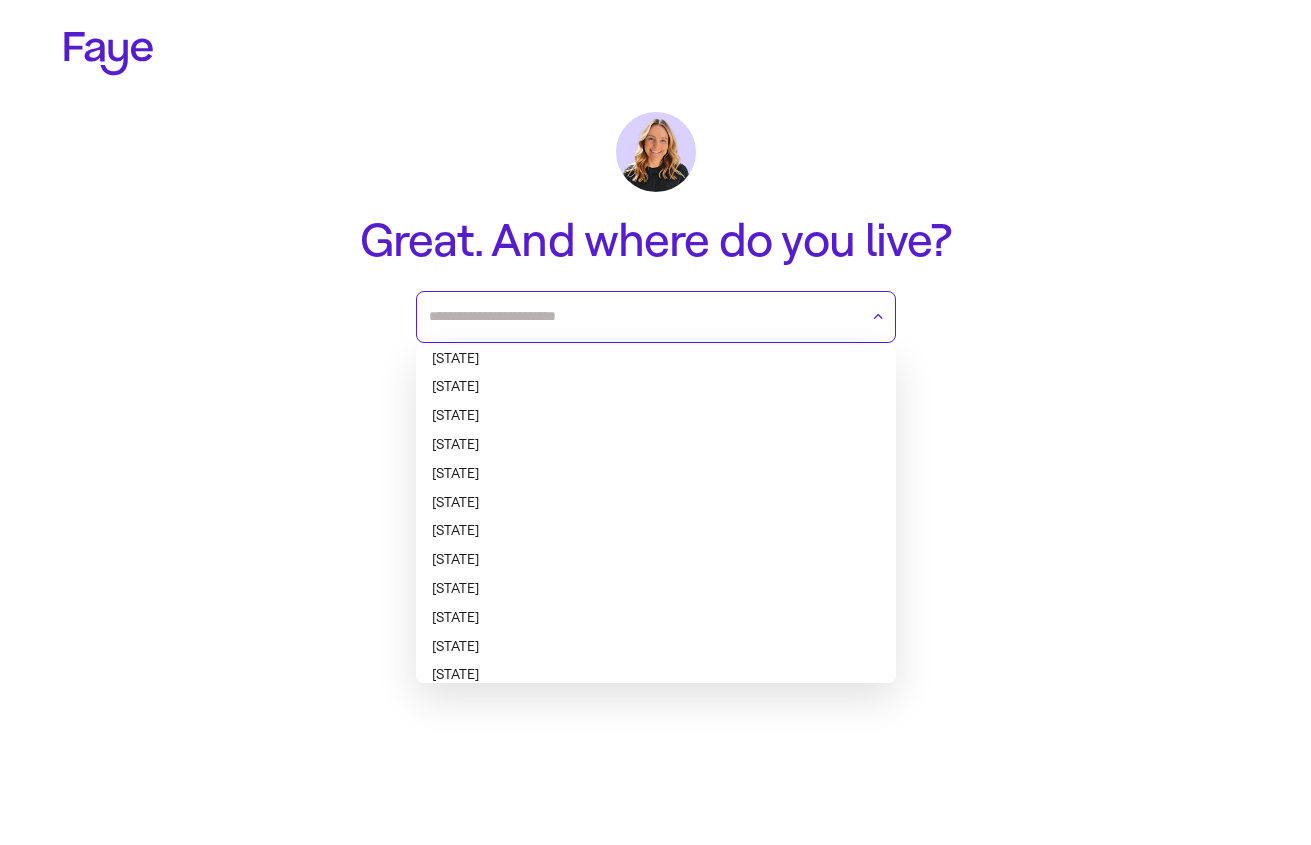 click on "[STATE]" at bounding box center [656, 445] 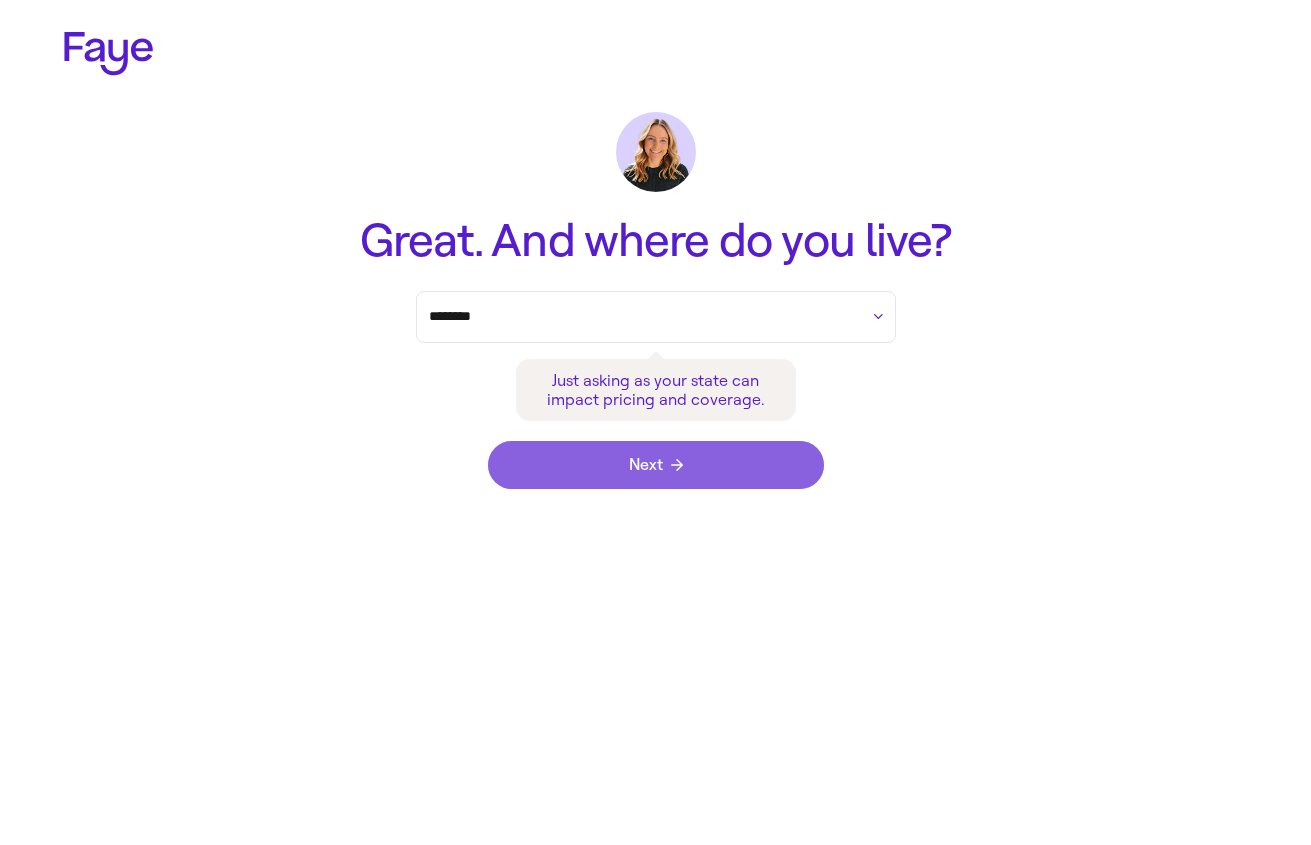 click on "Next" at bounding box center [656, 465] 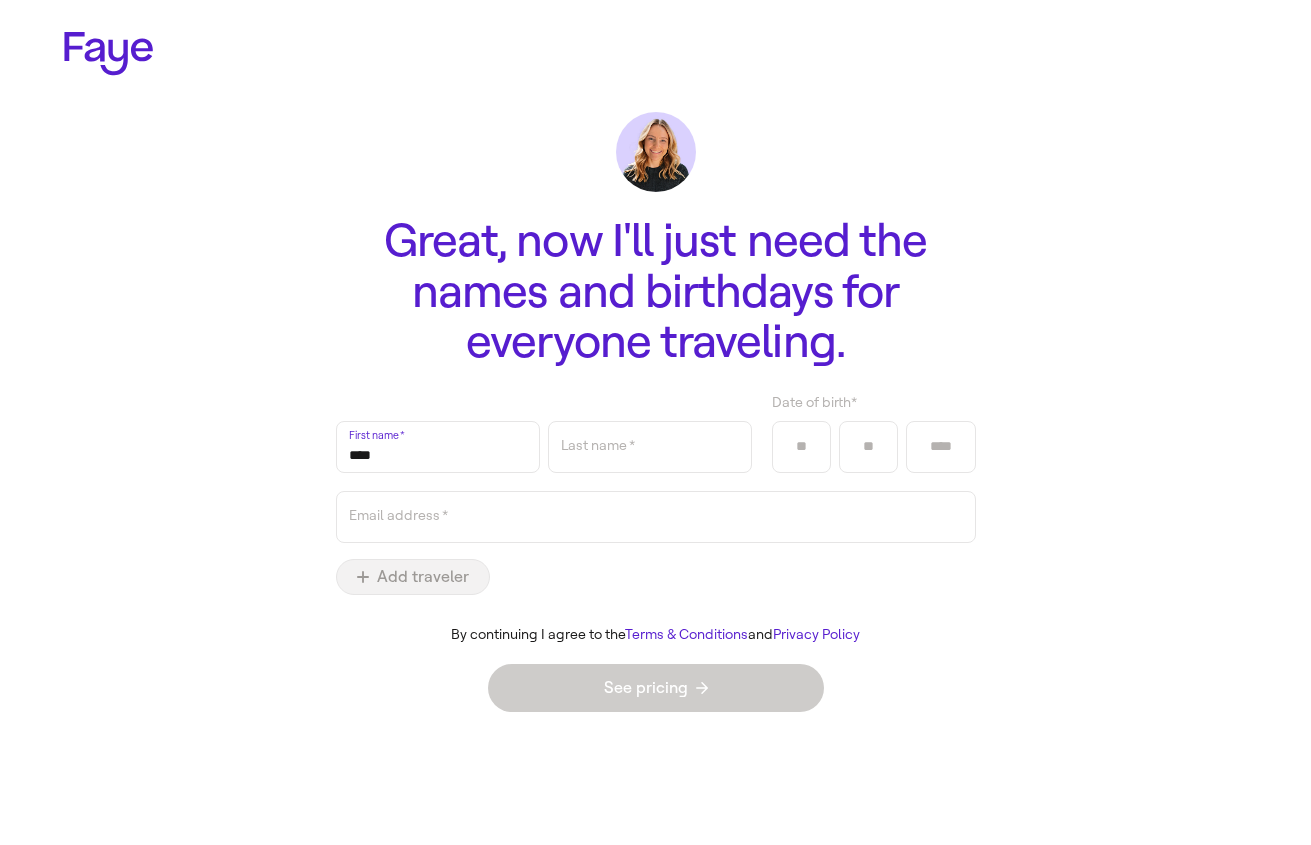 type on "****" 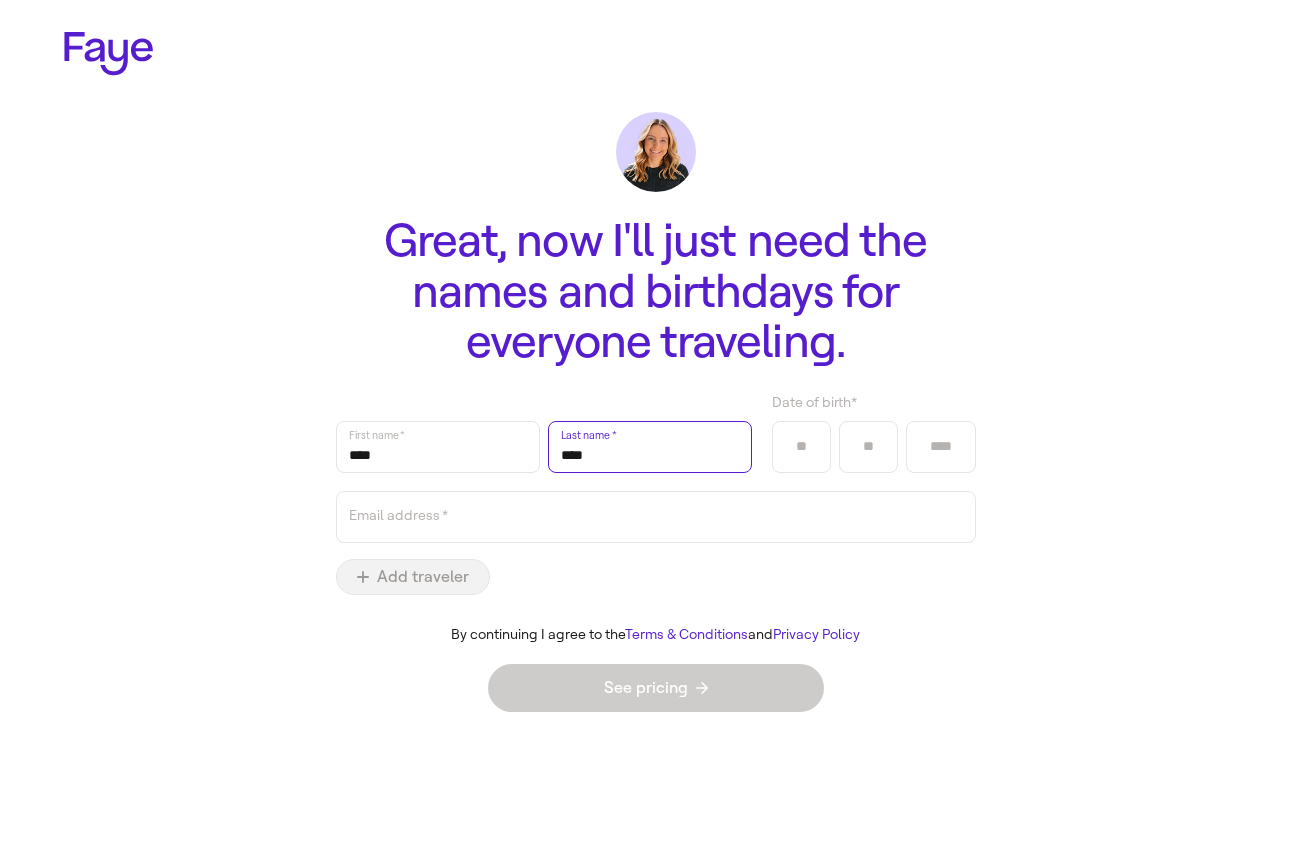 type on "****" 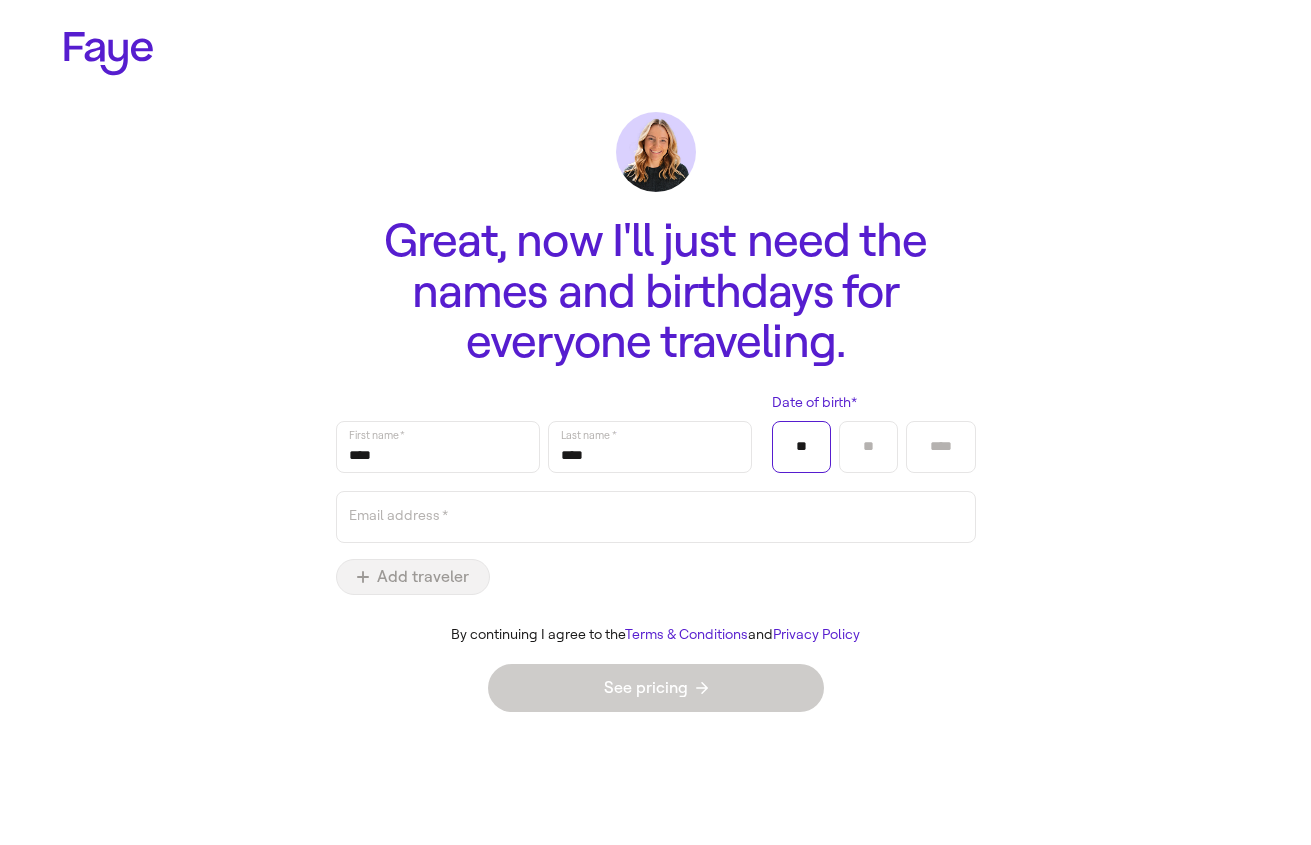 type on "**" 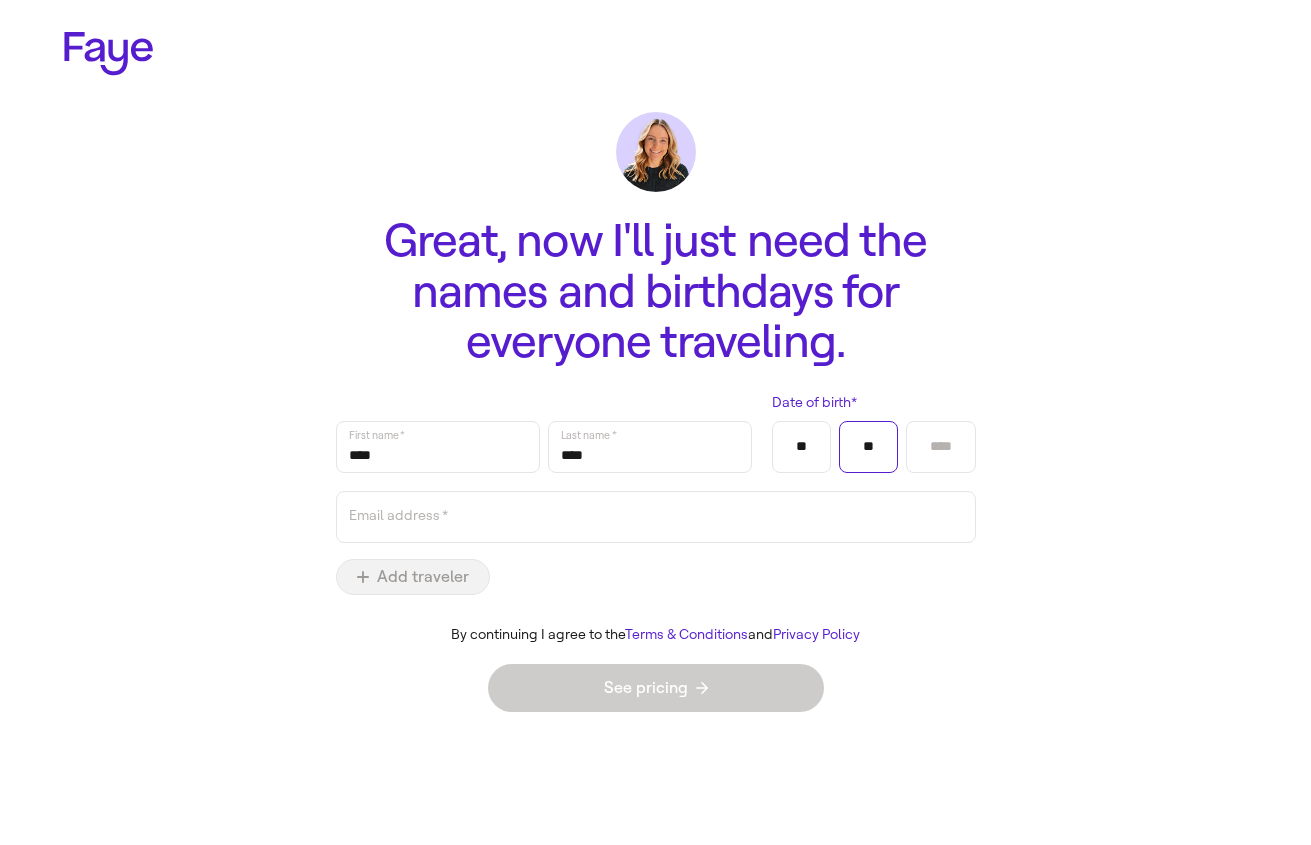 type on "**" 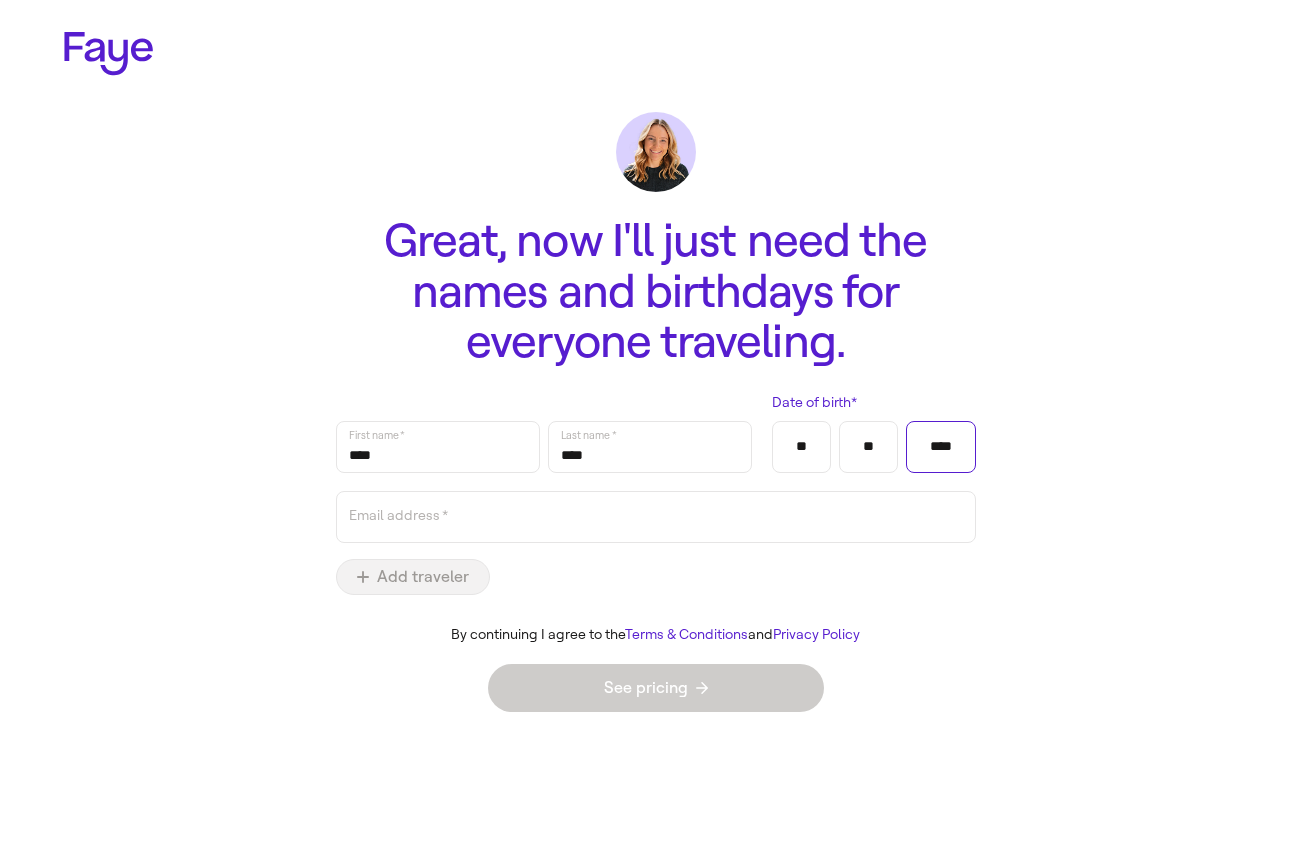type on "****" 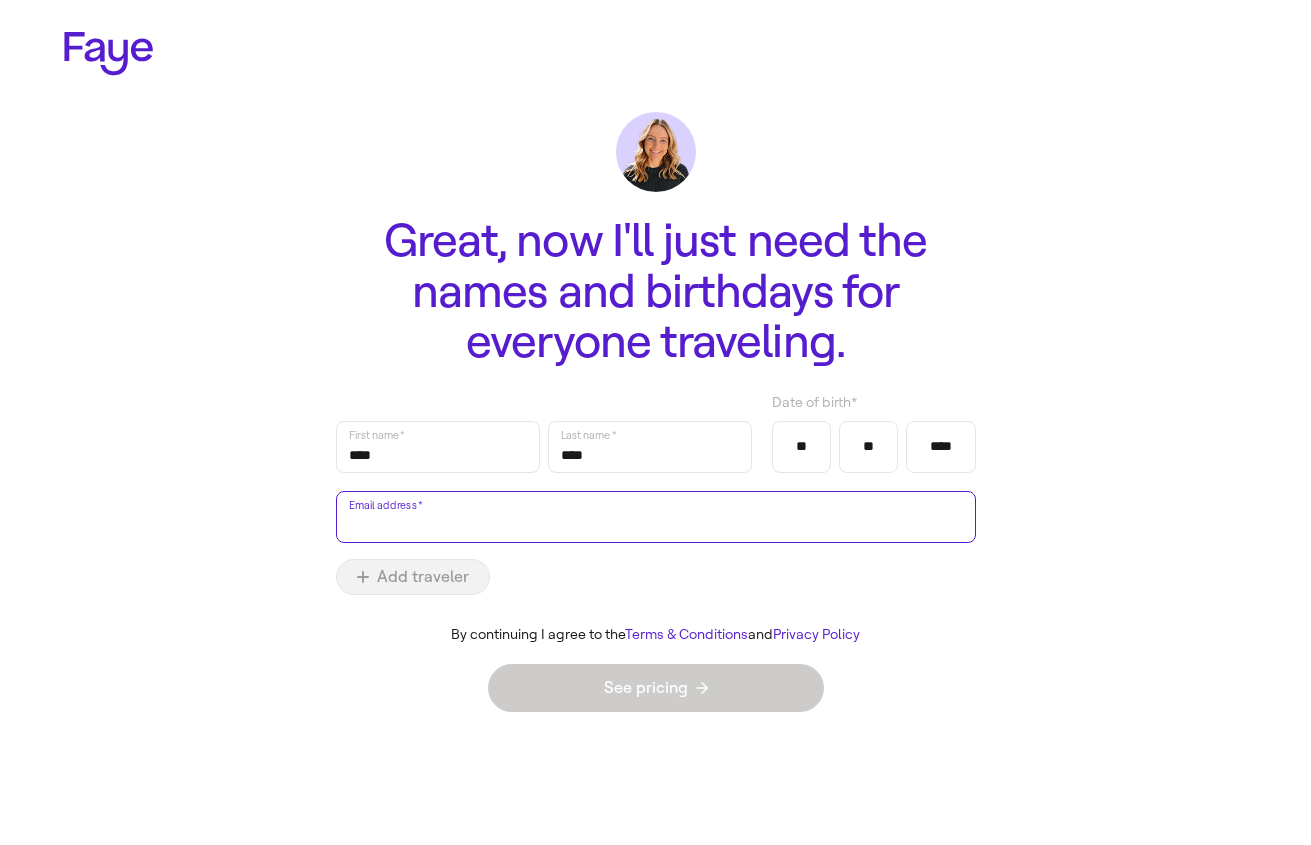 click on "Email address   *" at bounding box center (656, 517) 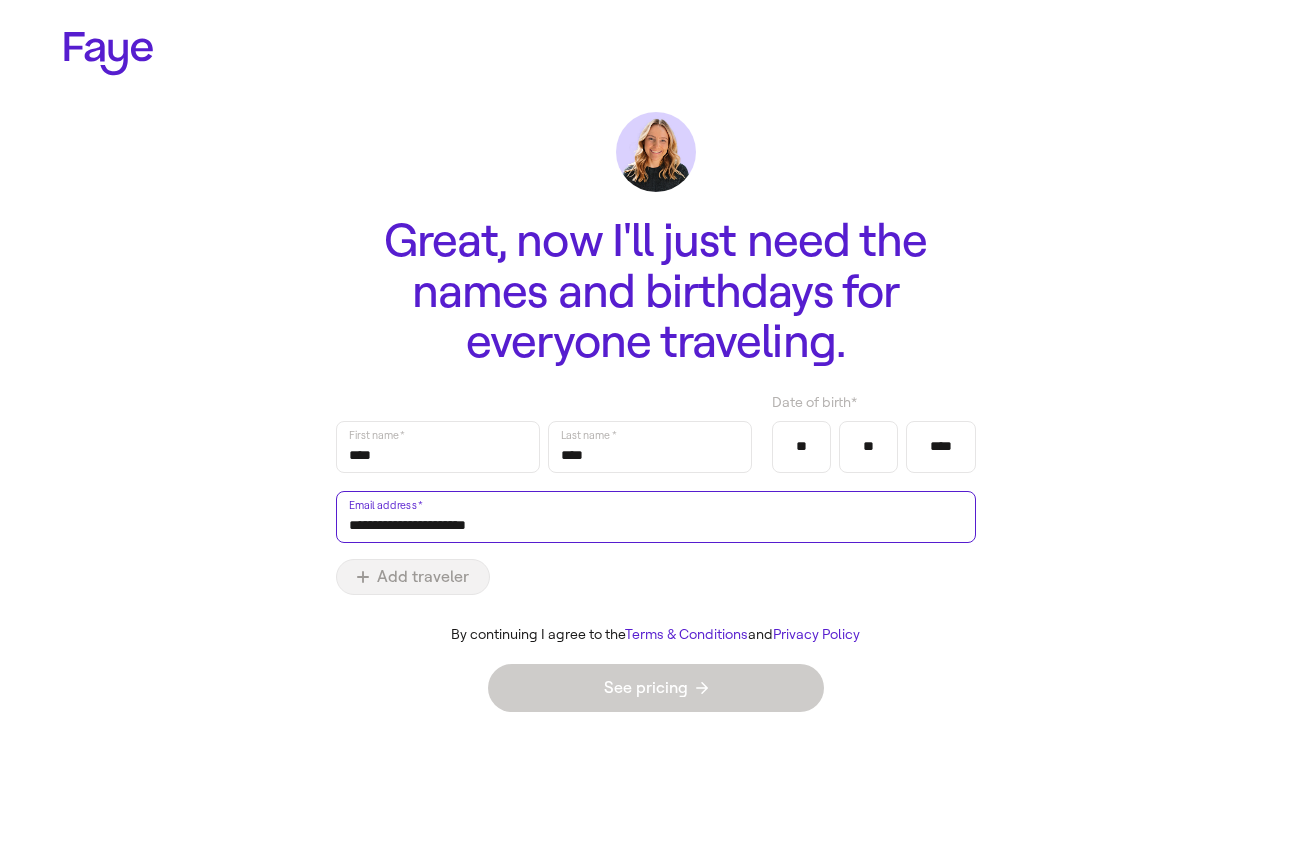 type on "**********" 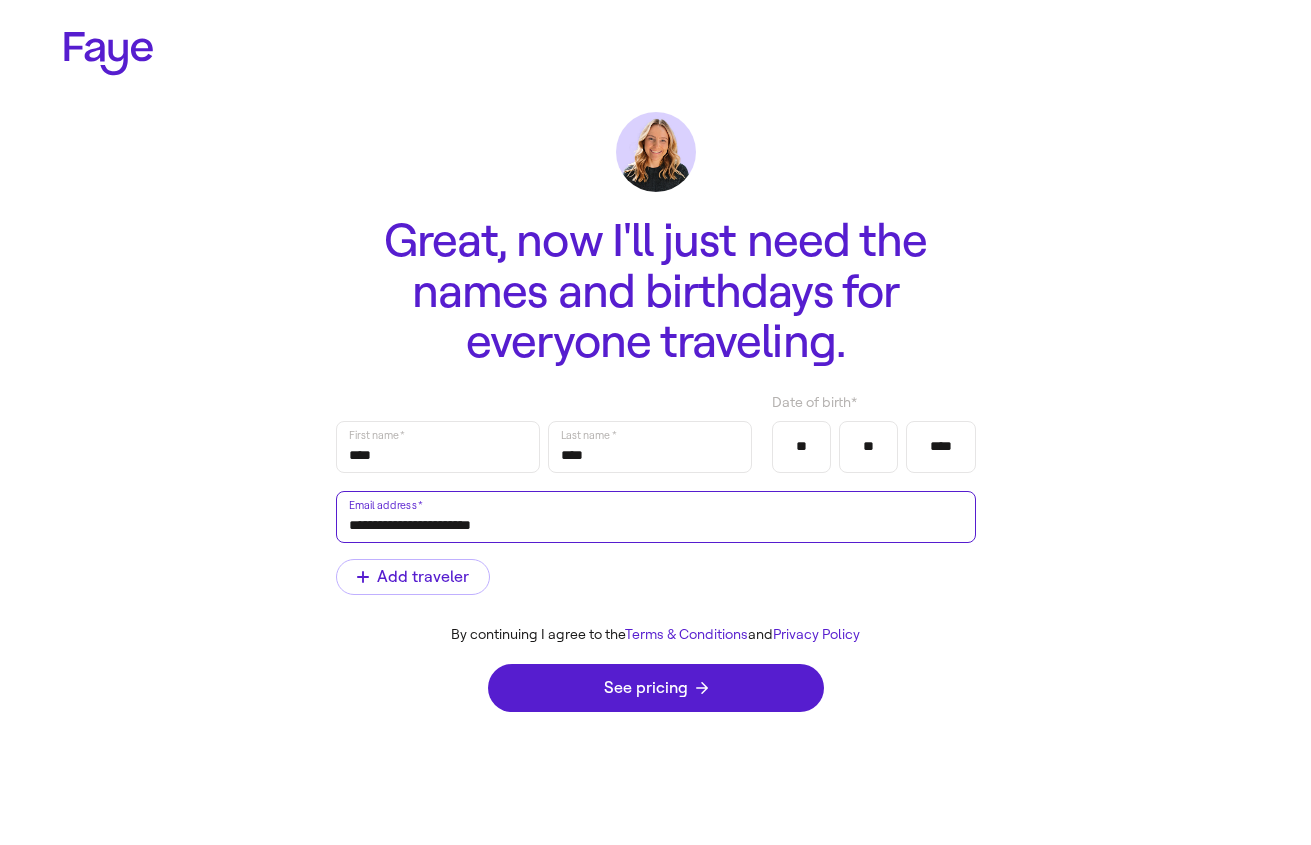 click at bounding box center (0, 0) 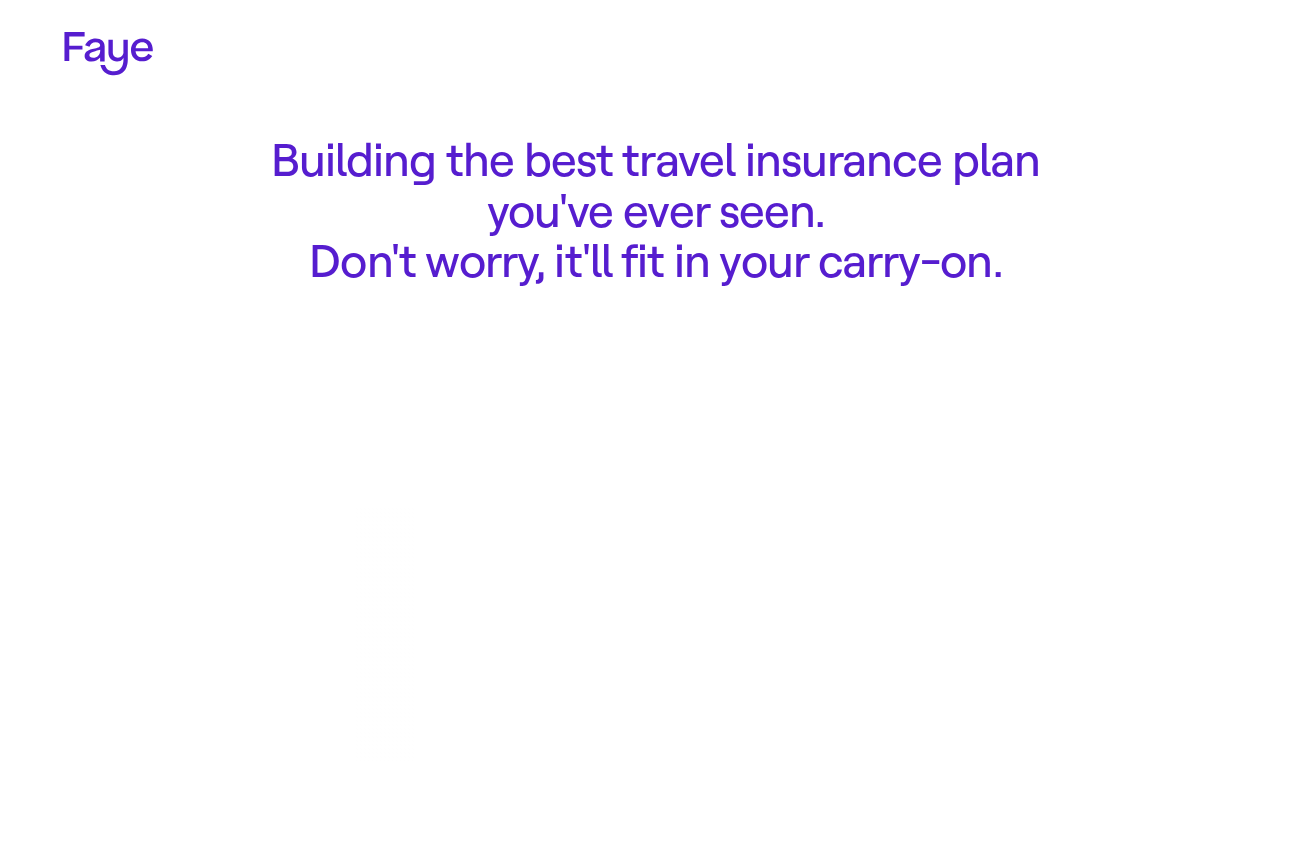 scroll, scrollTop: 0, scrollLeft: 0, axis: both 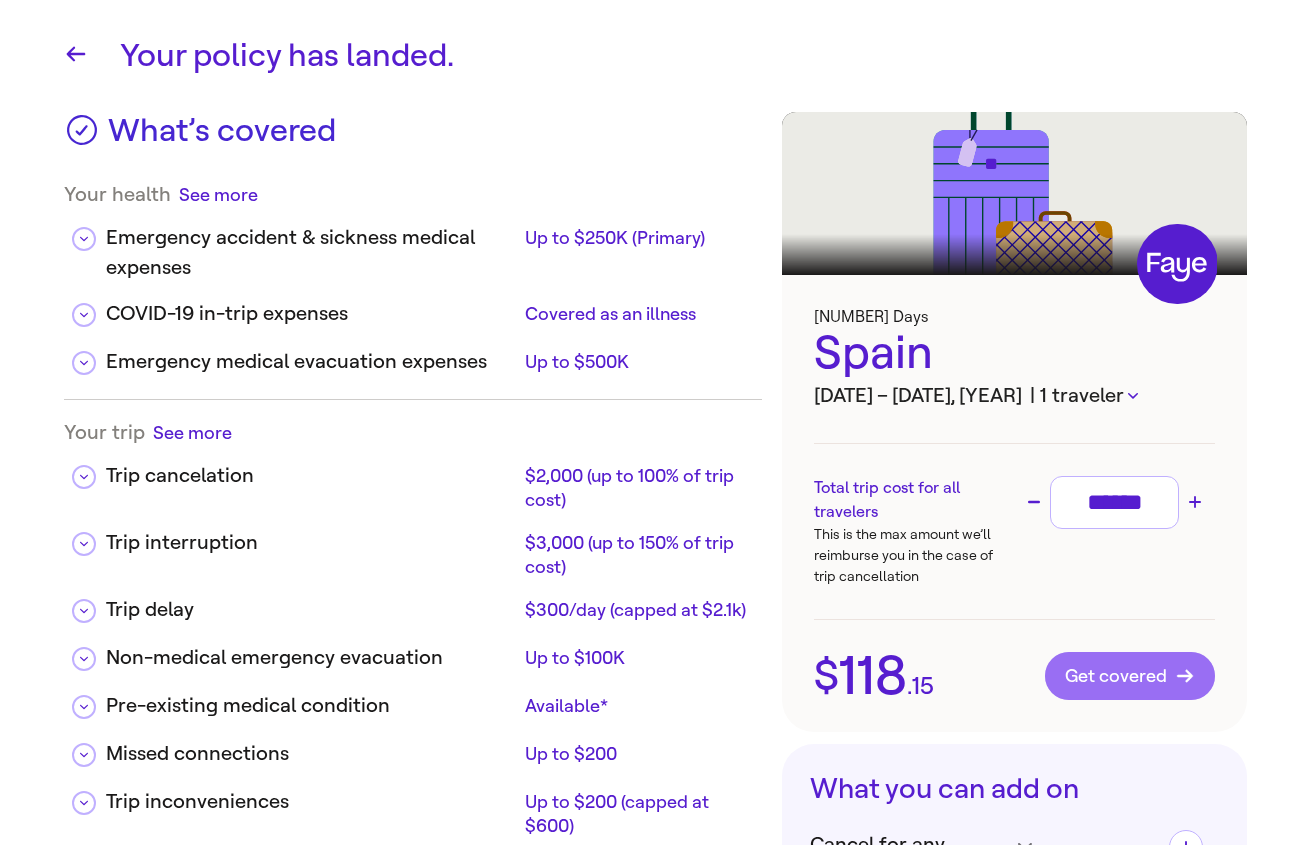 click on "Get covered" at bounding box center (1130, 676) 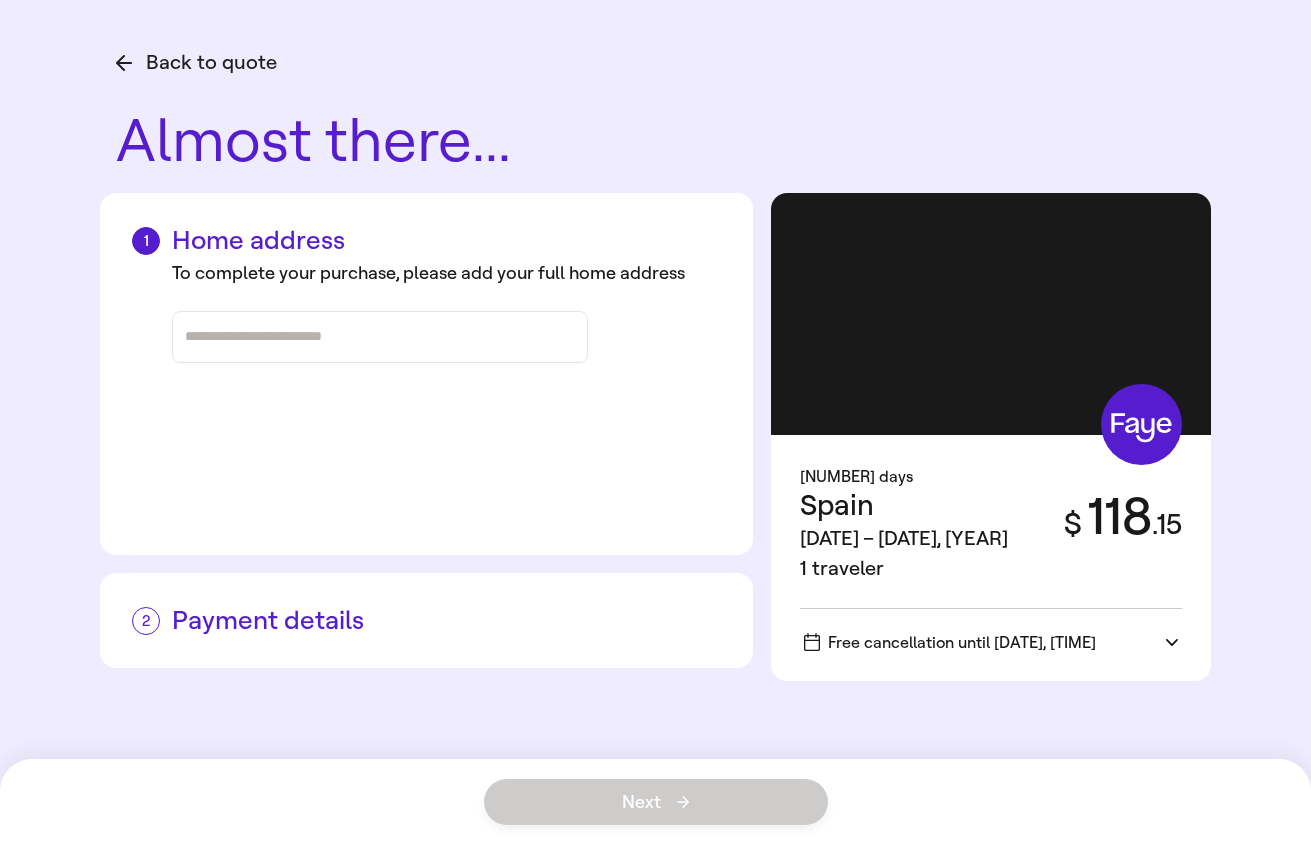 scroll, scrollTop: 0, scrollLeft: 0, axis: both 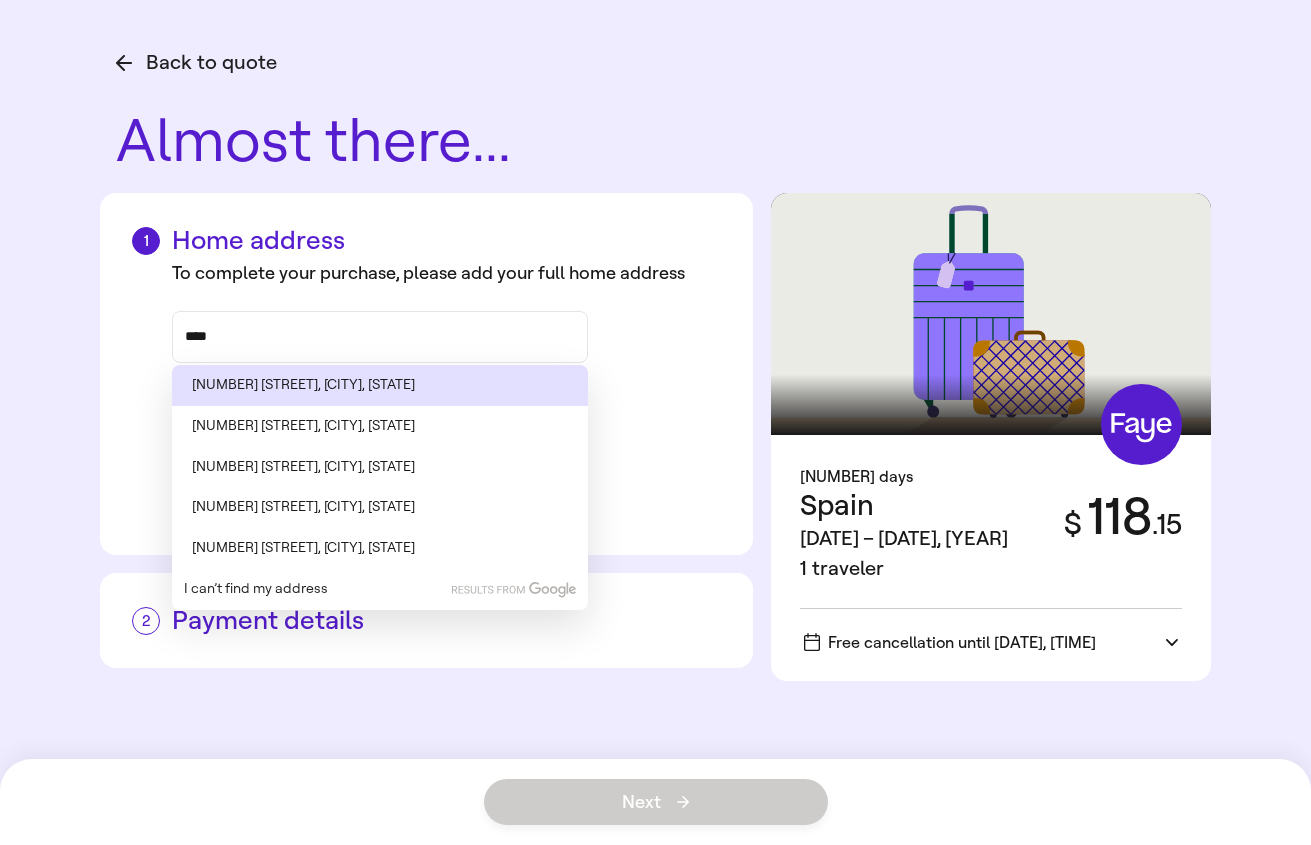 click on "[NUMBER] [STREET], [CITY], [STATE]" at bounding box center (380, 385) 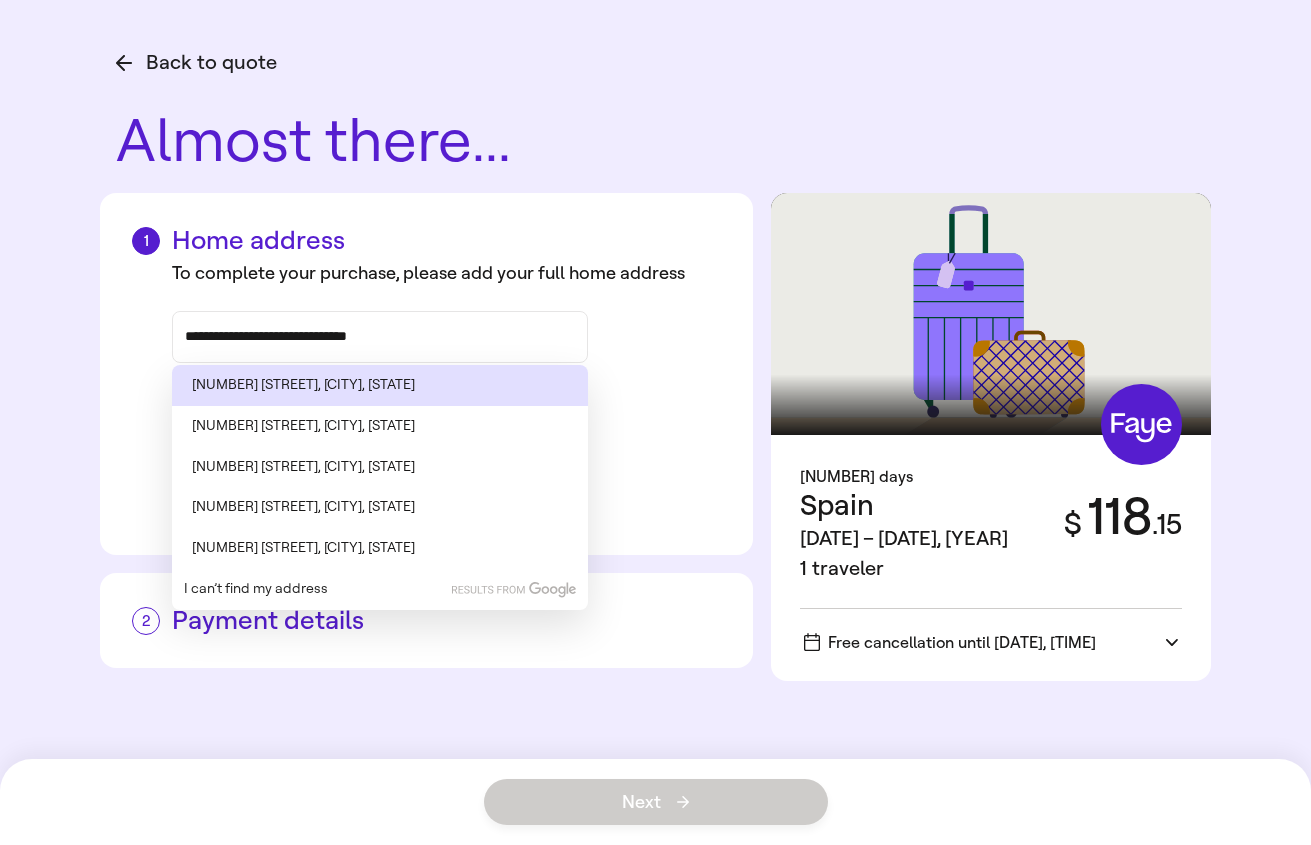 type on "**********" 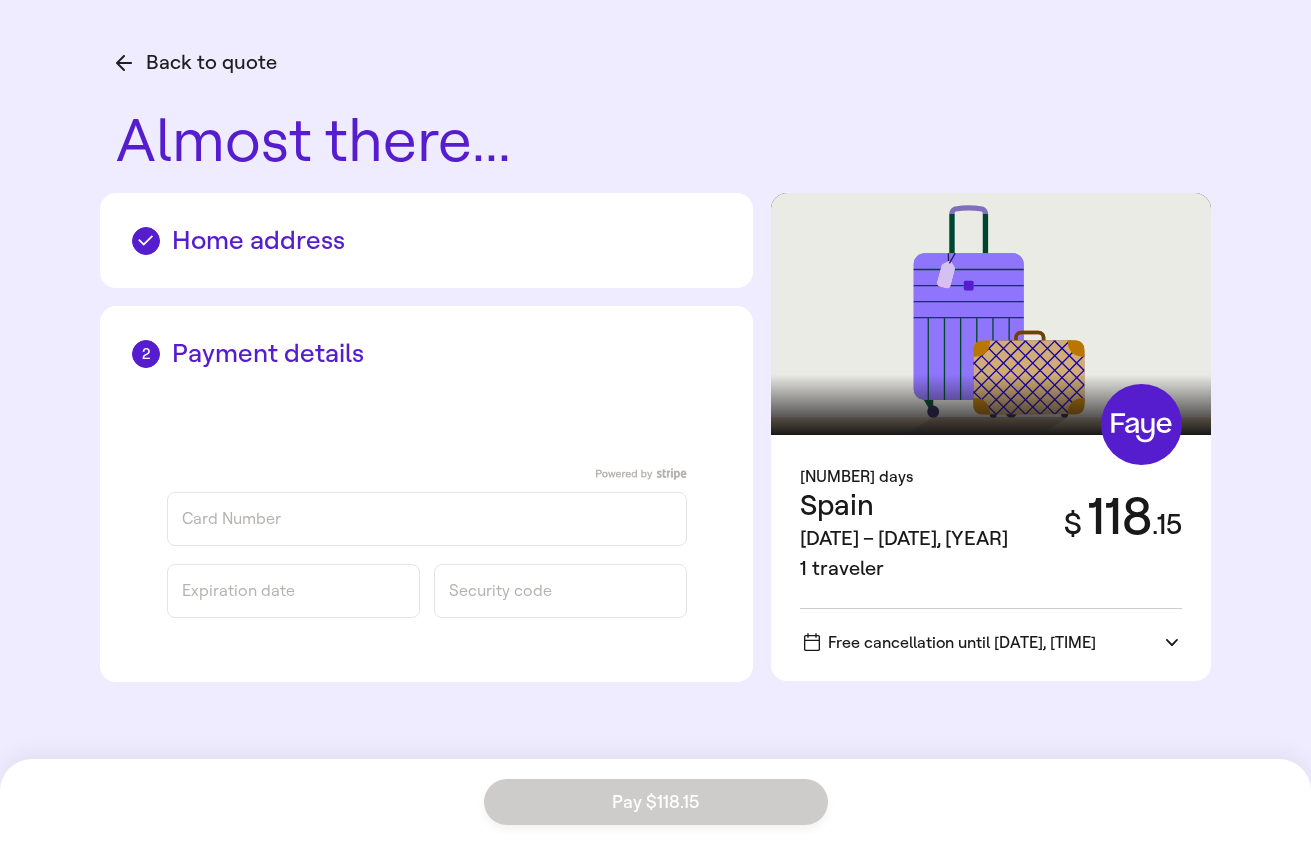 click on "Card Number" at bounding box center [427, 519] 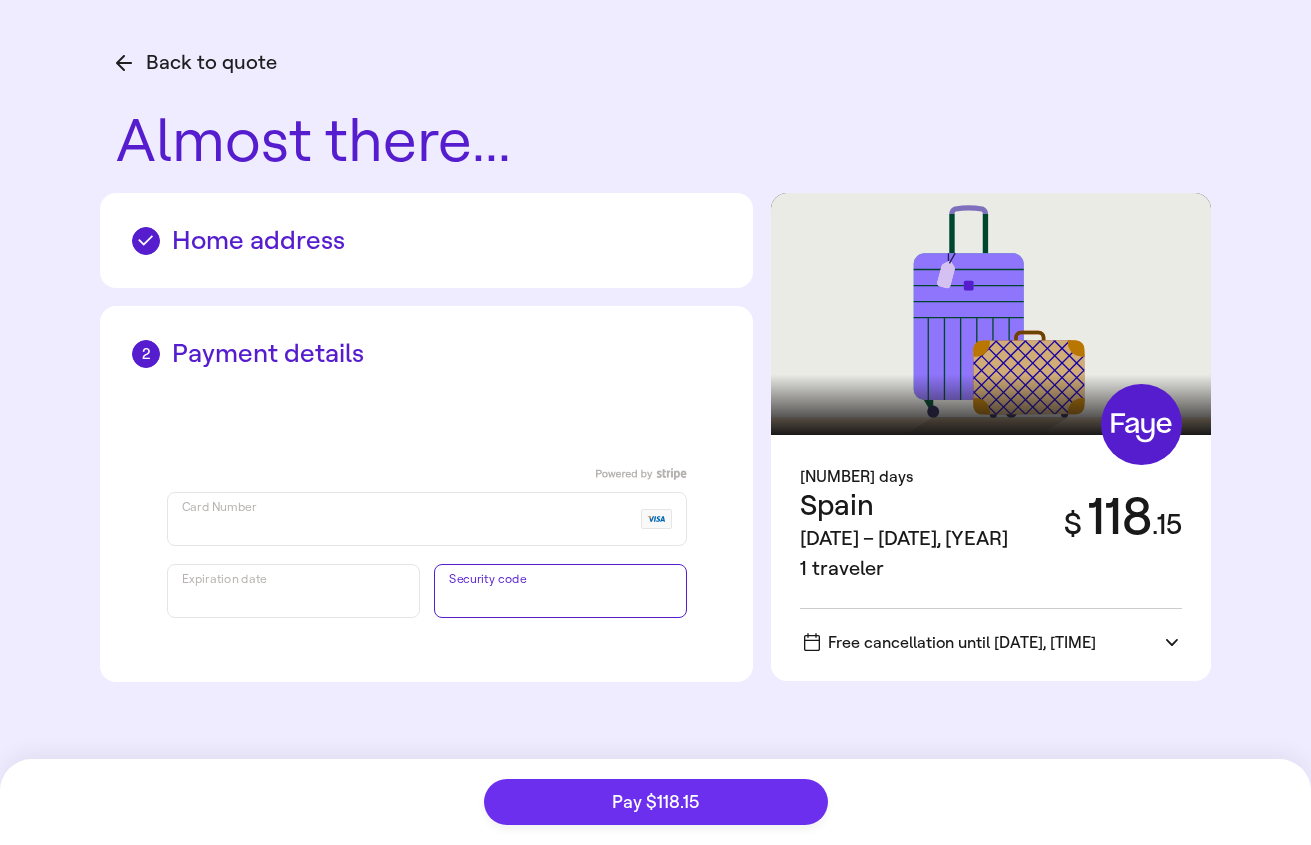 click on "Pay $118.15" at bounding box center (656, 802) 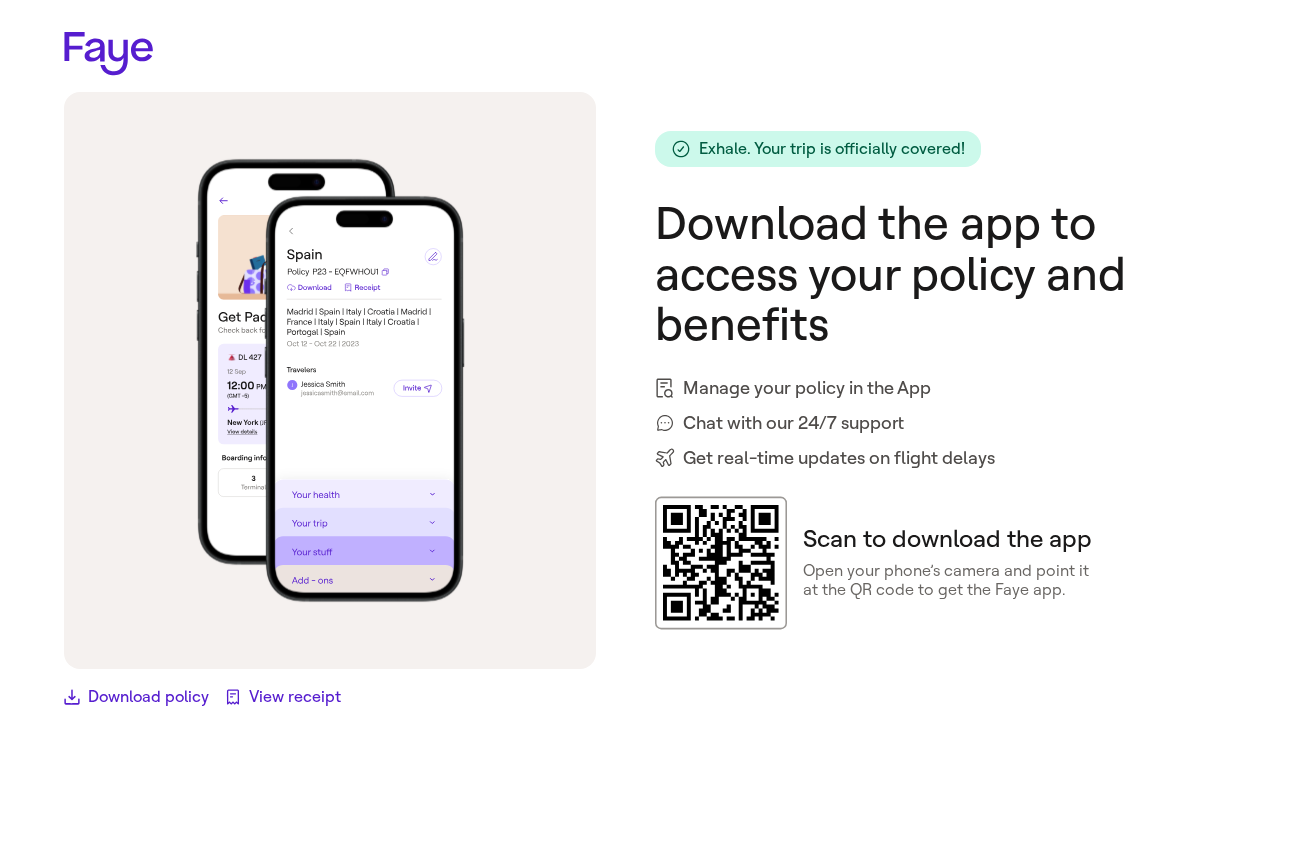 scroll, scrollTop: 0, scrollLeft: 0, axis: both 